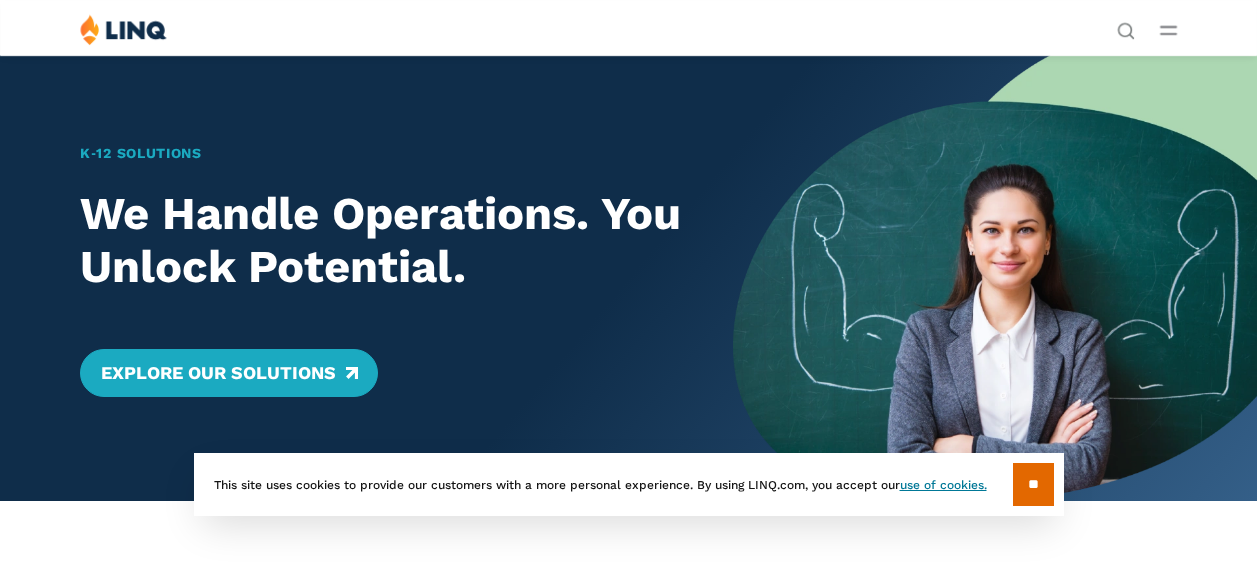 scroll, scrollTop: 0, scrollLeft: 0, axis: both 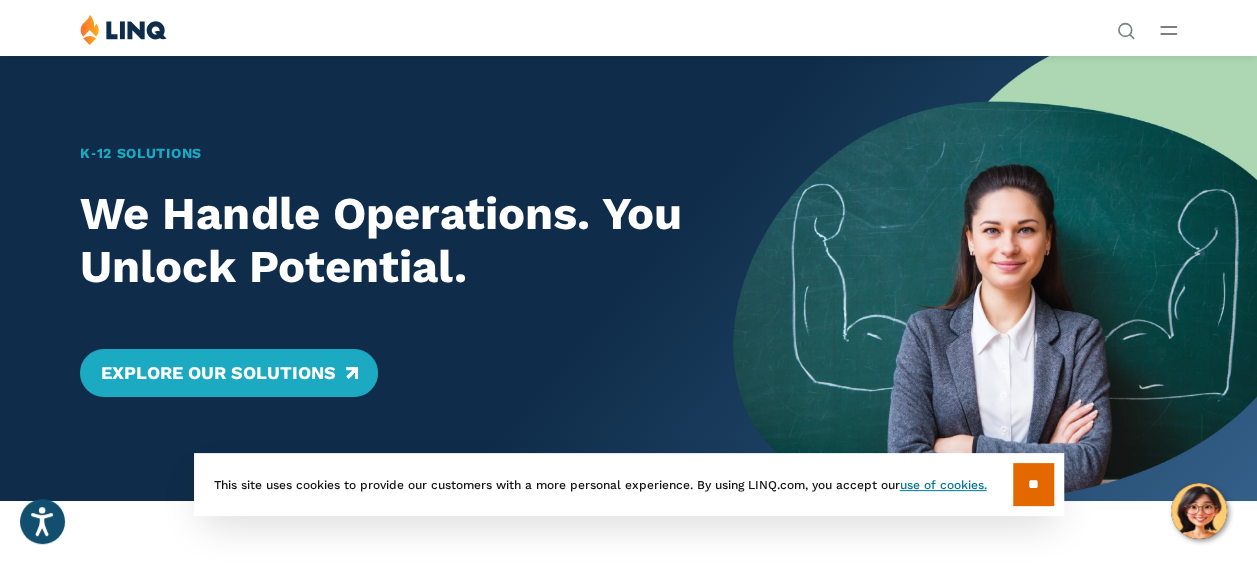 click on "Overview" at bounding box center [980, 211] 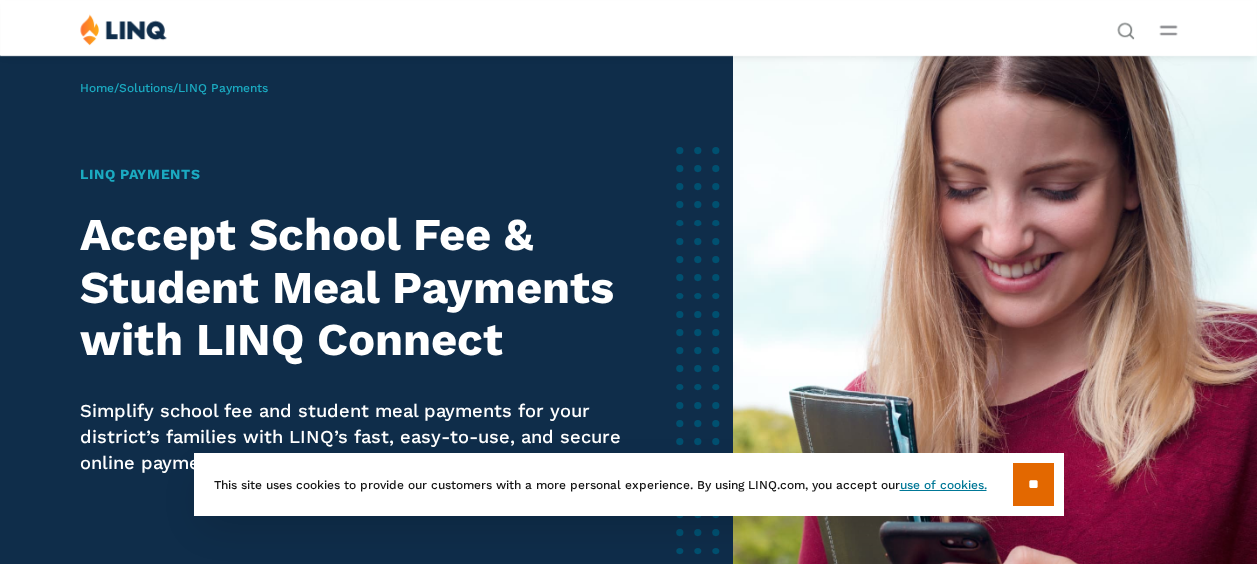 scroll, scrollTop: 0, scrollLeft: 0, axis: both 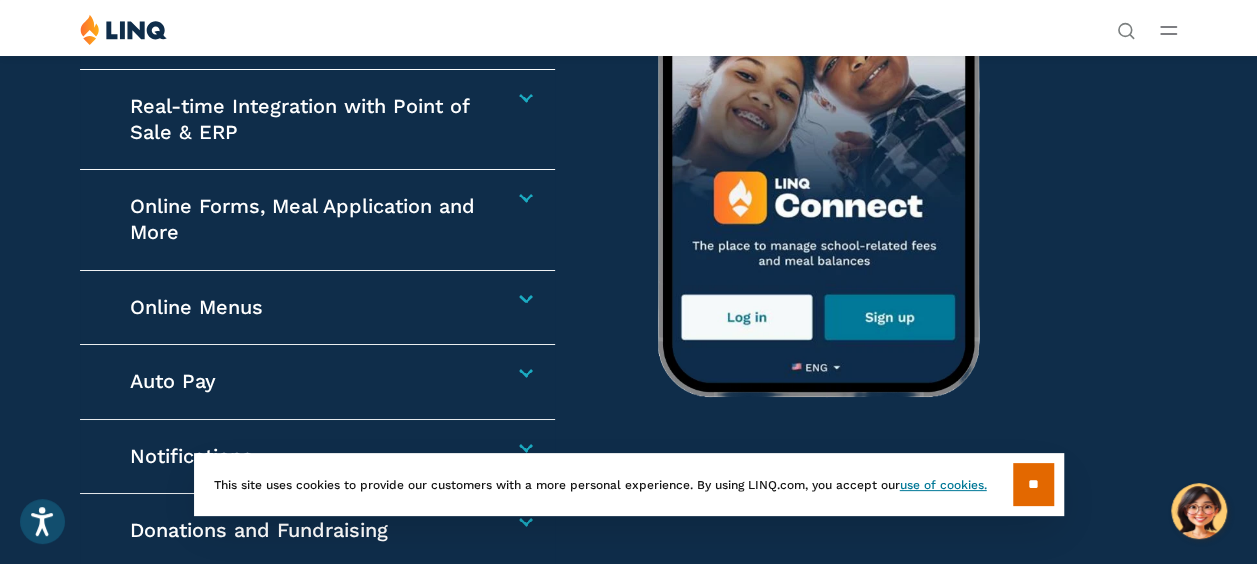 click on "Online Forms, Meal Application and More" at bounding box center (310, 219) 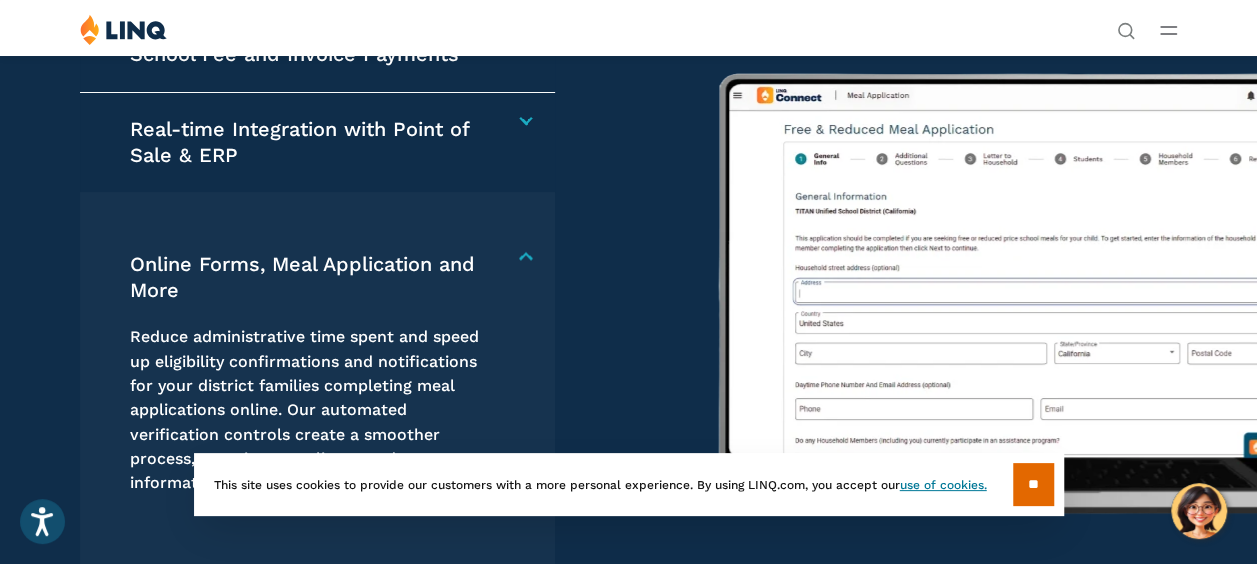 scroll, scrollTop: 2796, scrollLeft: 0, axis: vertical 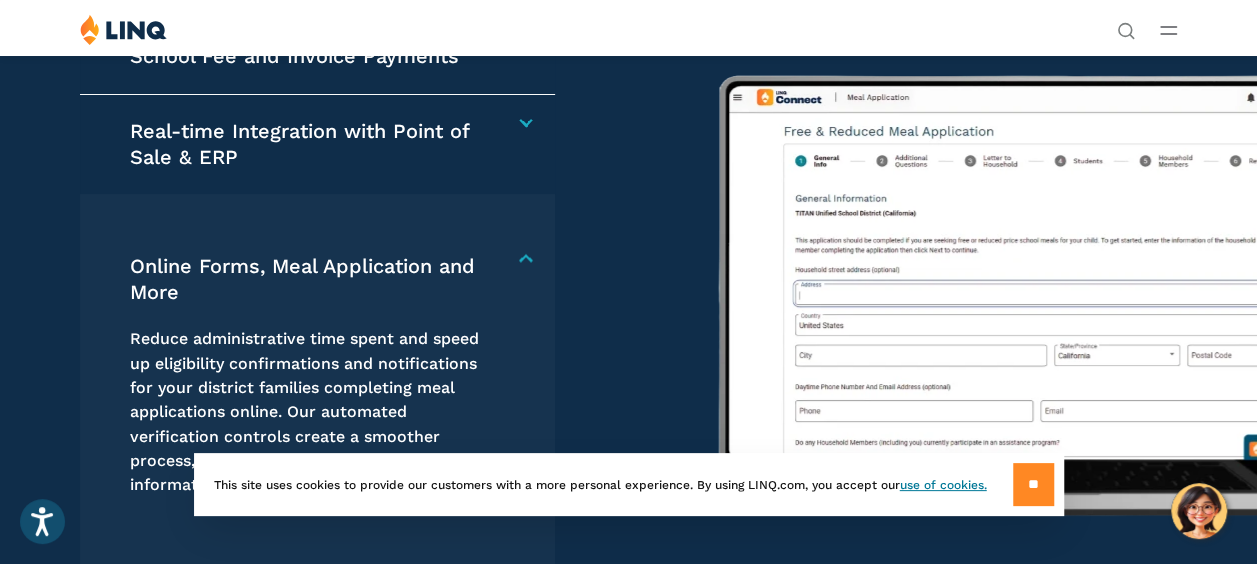 click on "**" at bounding box center (1033, 484) 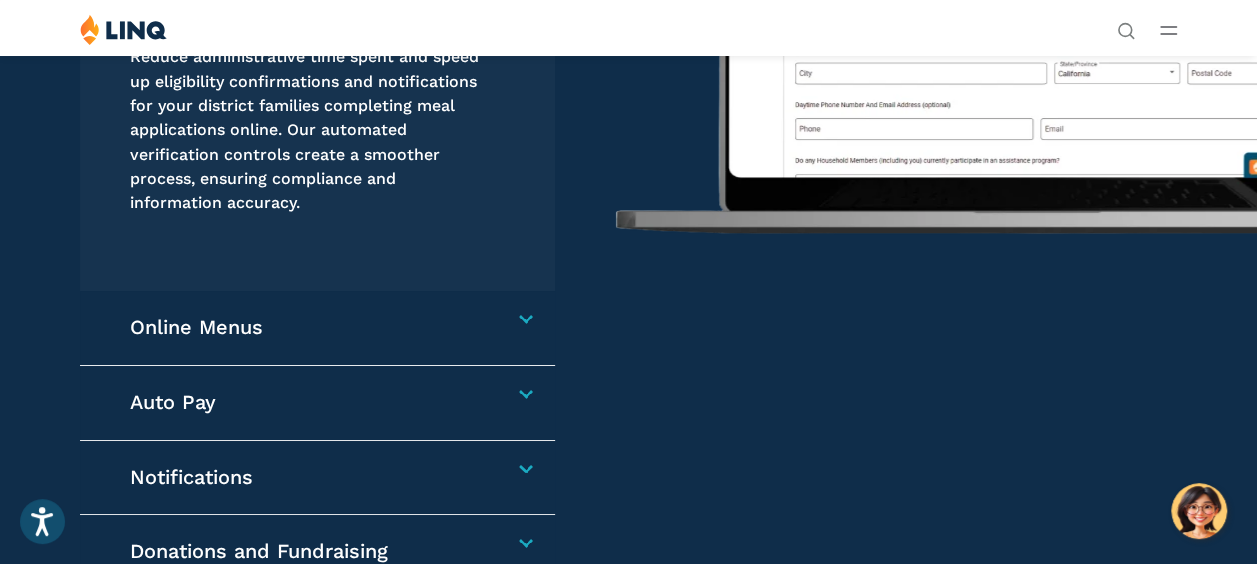 scroll, scrollTop: 3076, scrollLeft: 0, axis: vertical 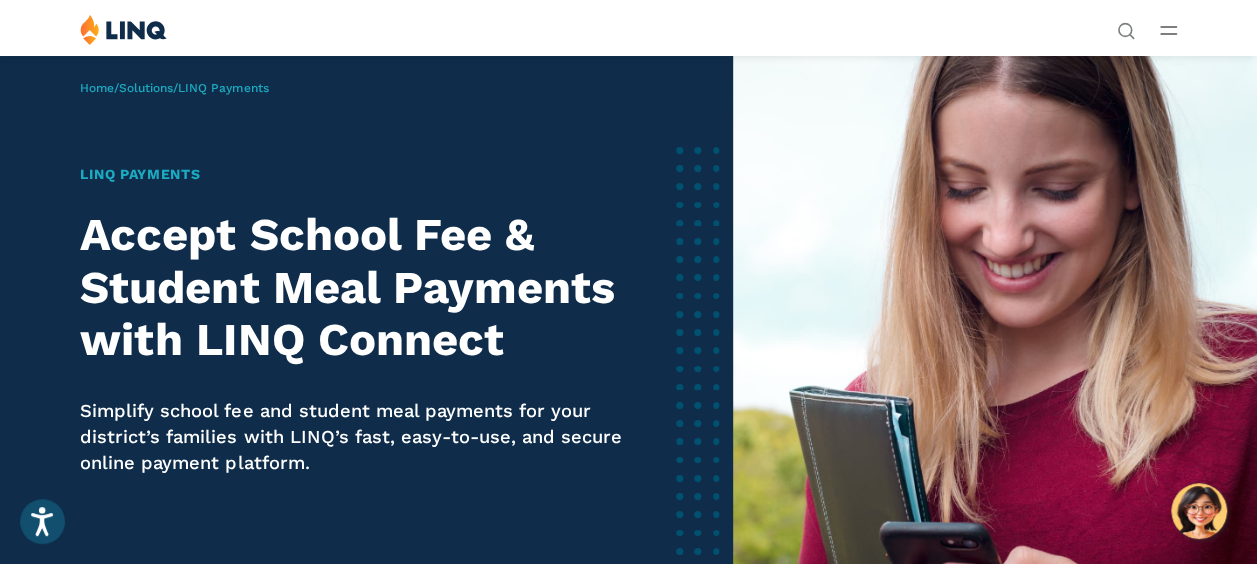 click on "Solutions" at bounding box center [936, 65] 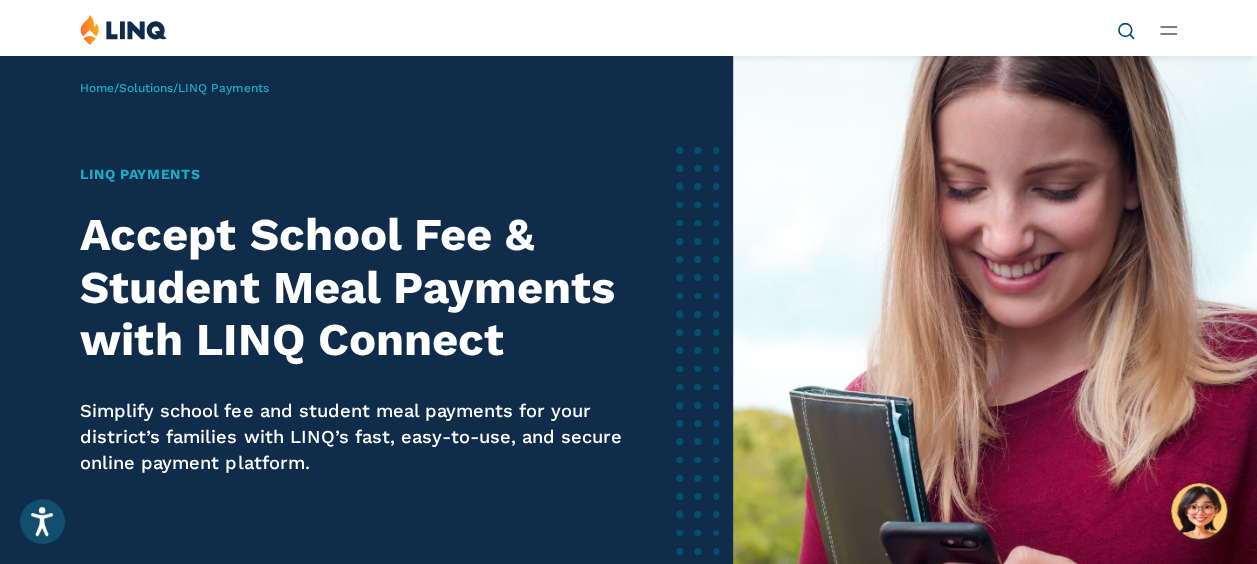 click on "Search" at bounding box center (1126, 29) 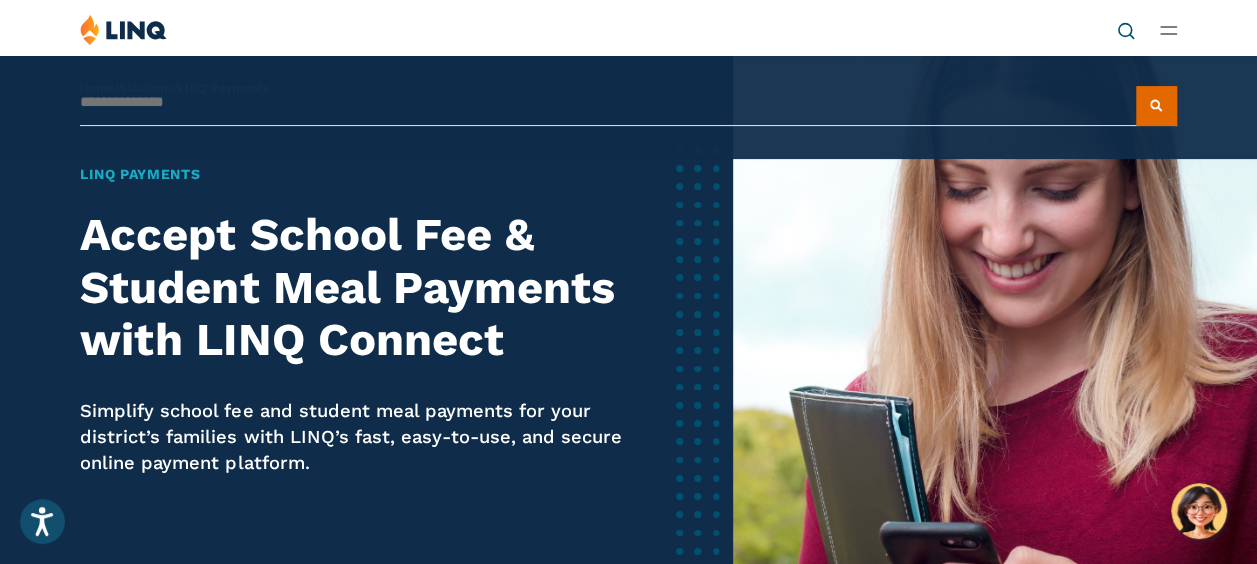 click on "Search for:" at bounding box center [628, 107] 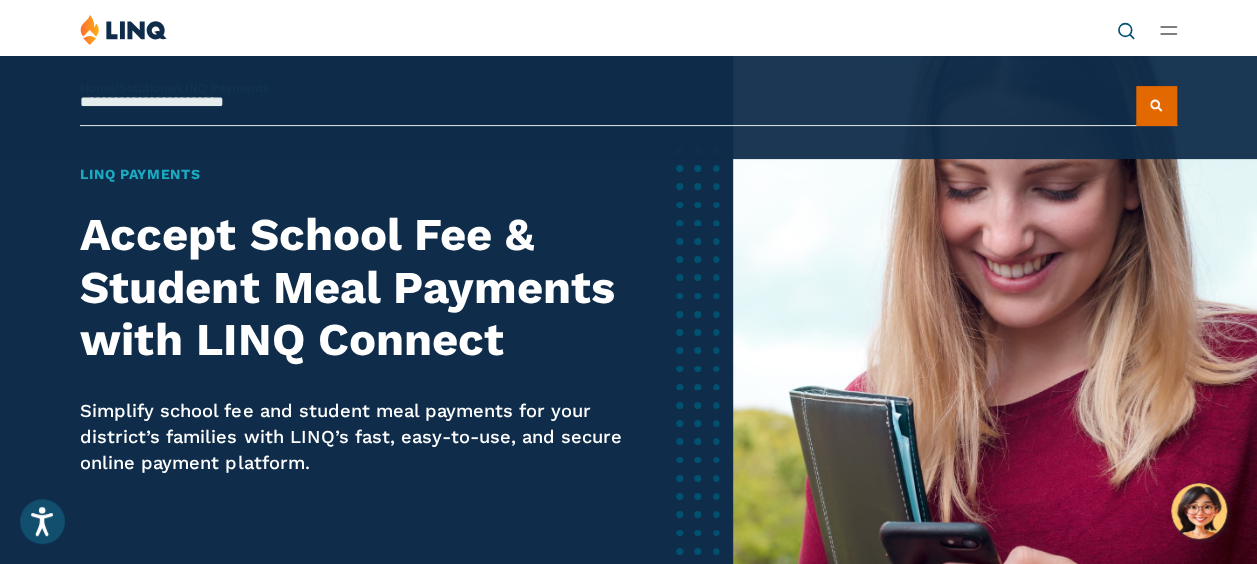 type on "**********" 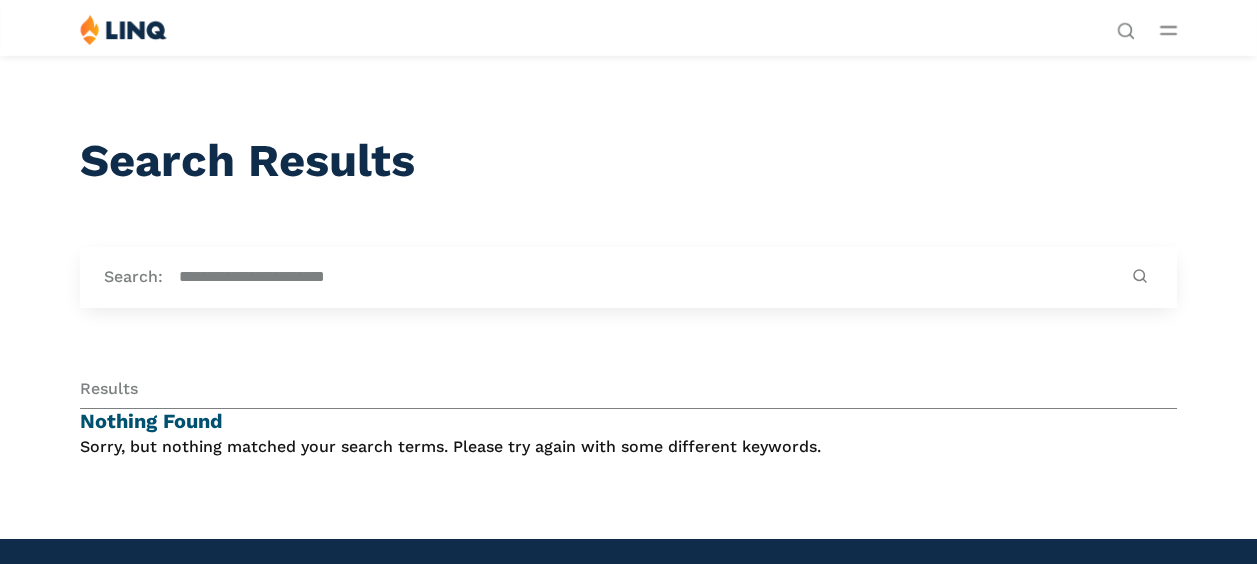 scroll, scrollTop: 0, scrollLeft: 0, axis: both 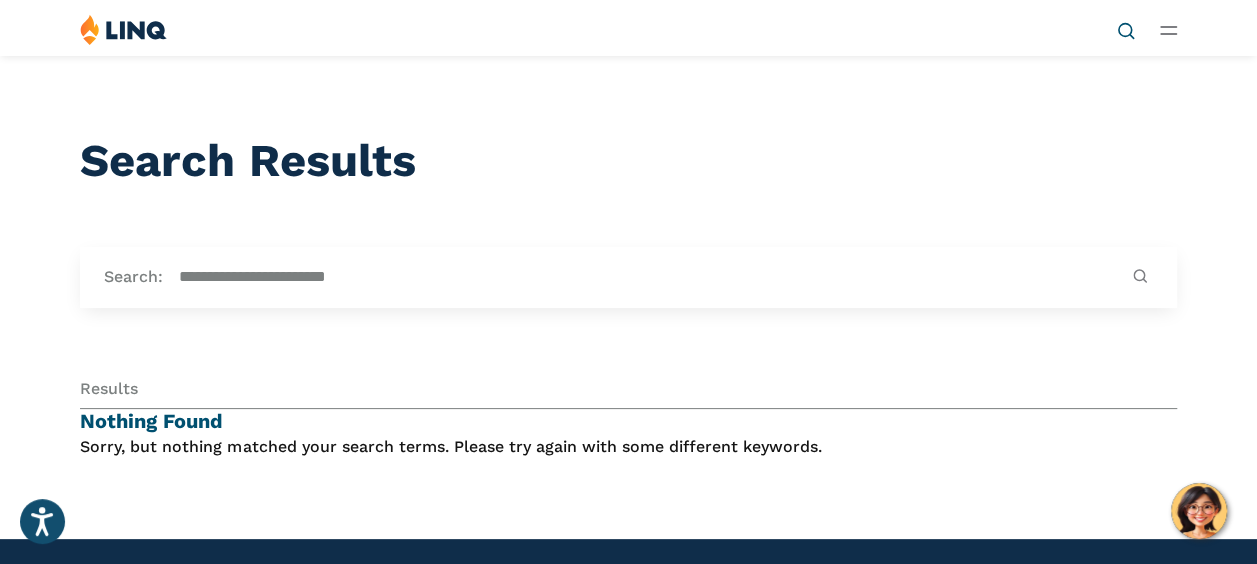 click on "Search" at bounding box center (1126, 29) 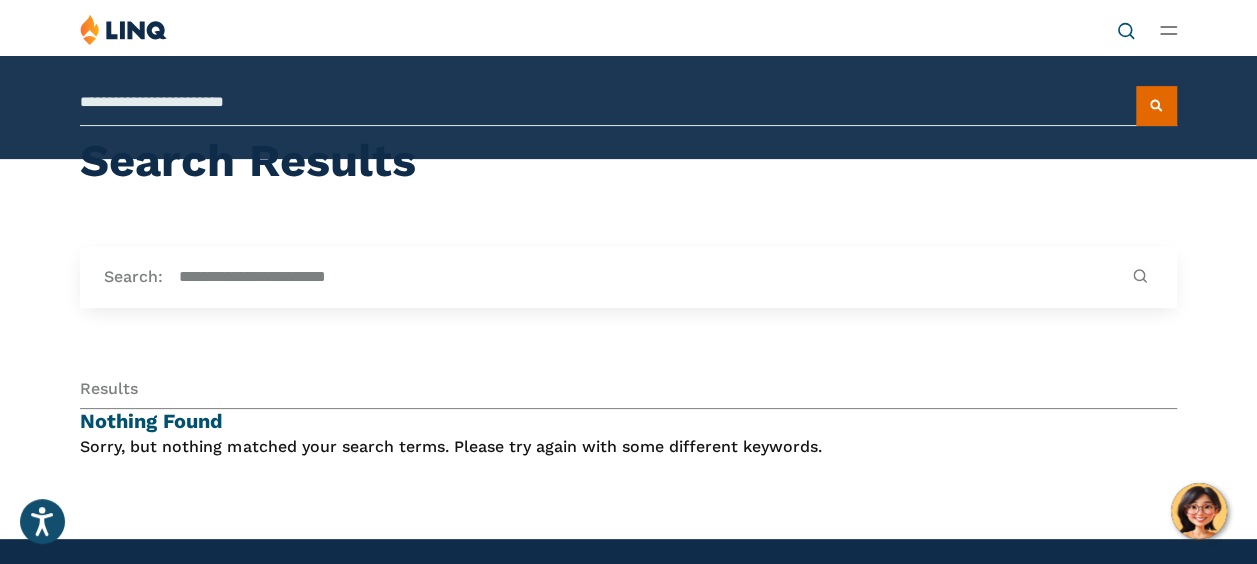 drag, startPoint x: 881, startPoint y: 66, endPoint x: 661, endPoint y: 99, distance: 222.46123 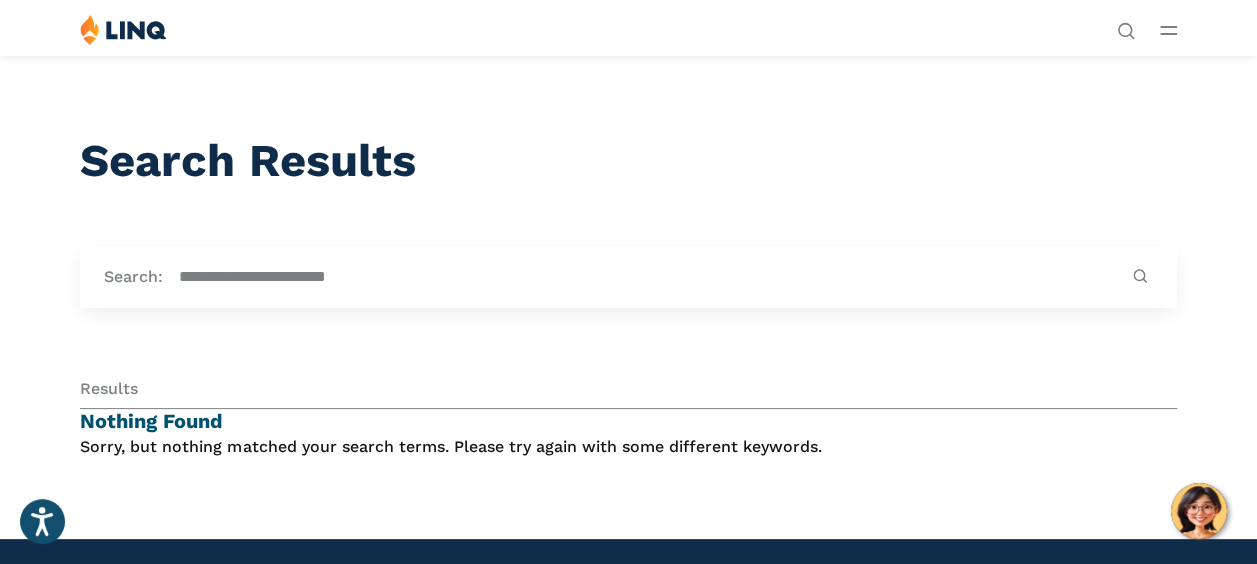 click on "**********" at bounding box center [1126, 32] 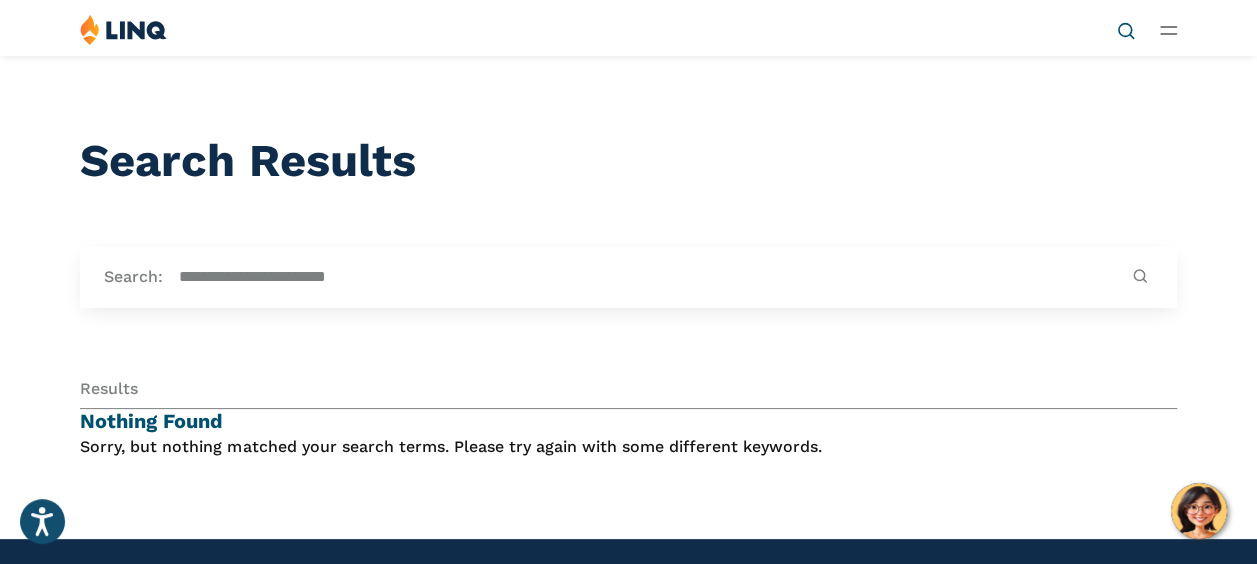 click 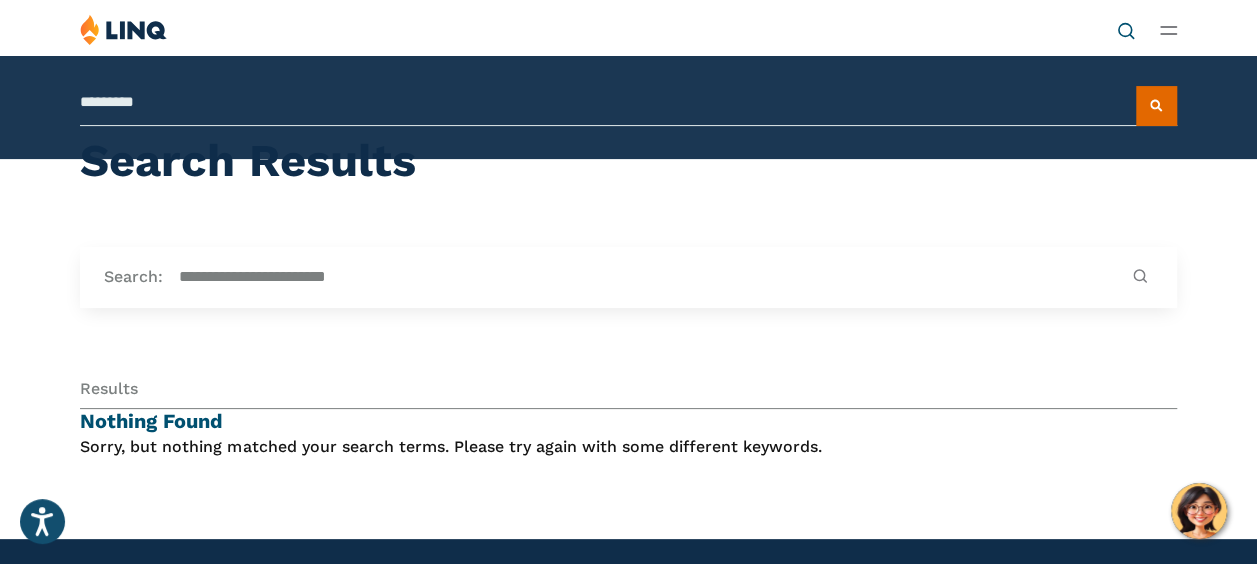 type on "*********" 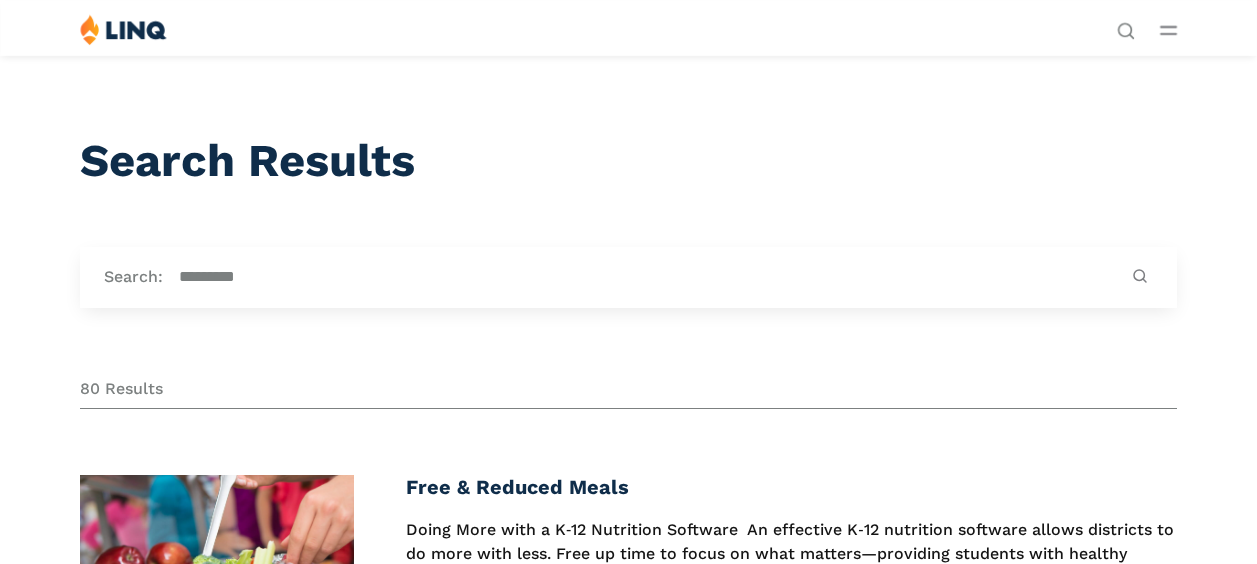 scroll, scrollTop: 0, scrollLeft: 0, axis: both 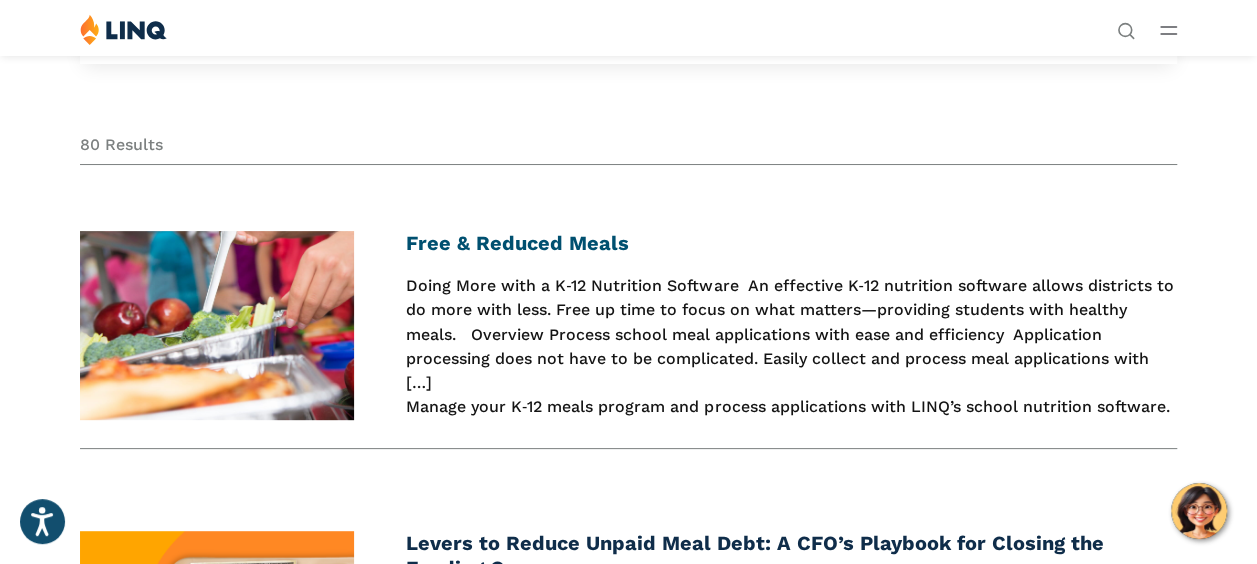 click on "Free & Reduced Meals" at bounding box center [517, 243] 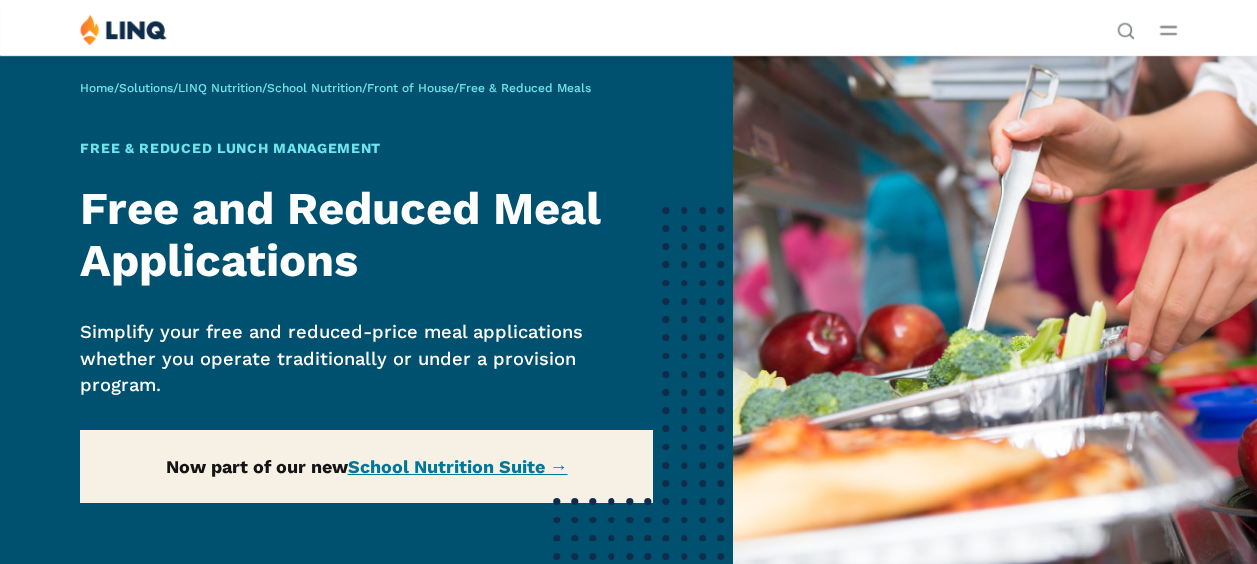 scroll, scrollTop: 0, scrollLeft: 0, axis: both 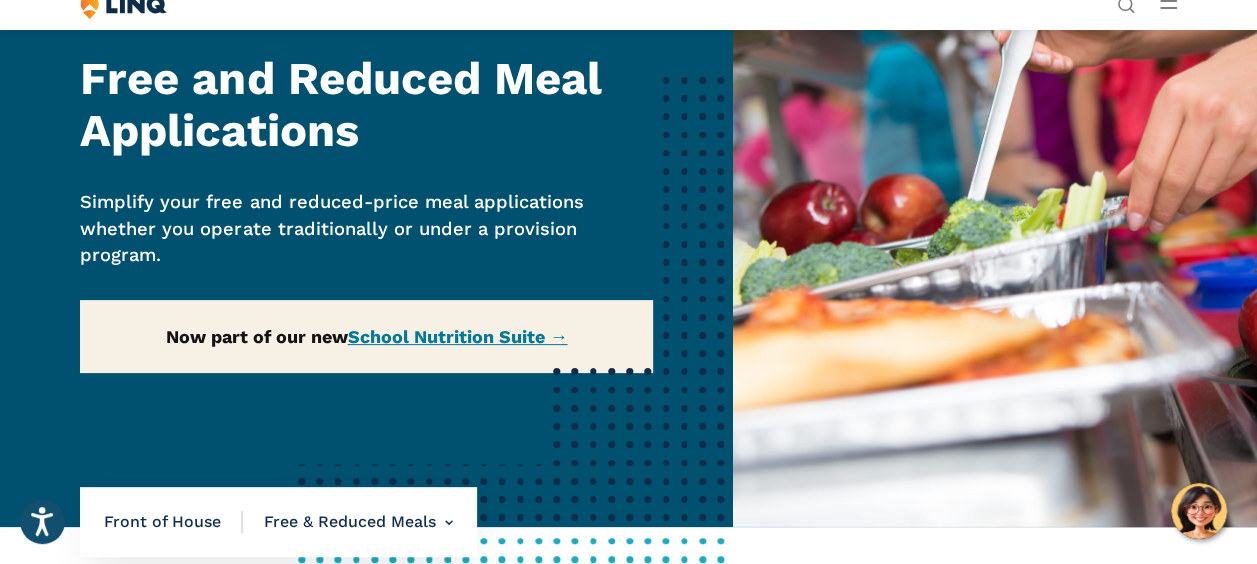 click on "Home  /  Solutions  /  LINQ Nutrition  /  School Nutrition  /  Front of House  /  Free & Reduced Meals
Free & Reduced Lunch Management
Free and Reduced Meal Applications
Simplify your free and reduced-price meal applications whether you operate traditionally or under a provision program.
Now part of our new  School Nutrition Suite →" at bounding box center [366, 226] 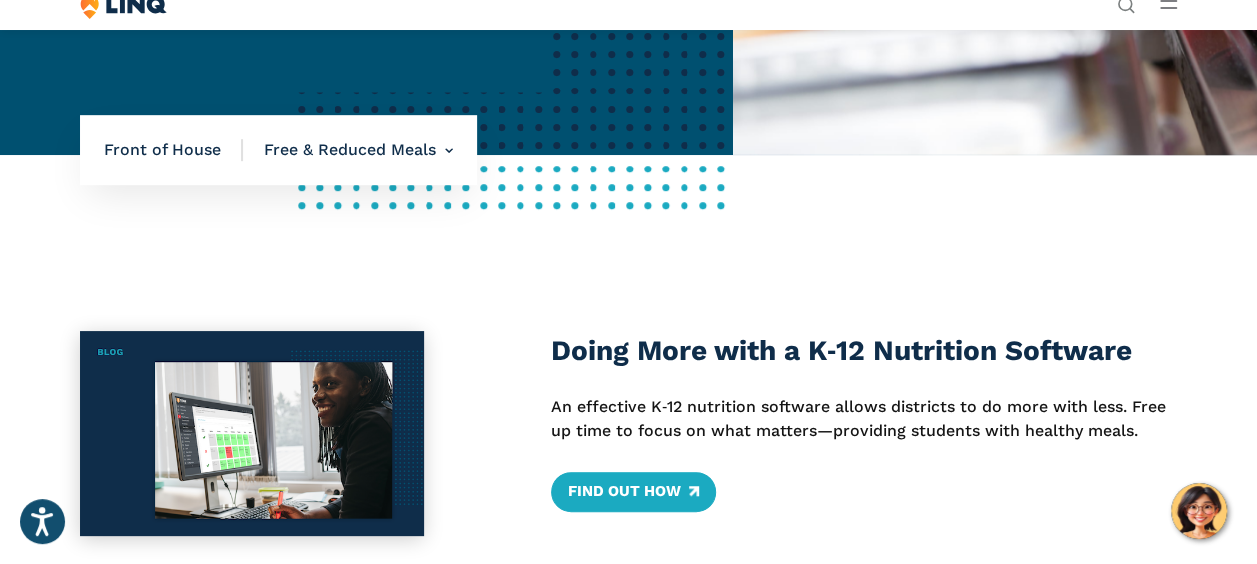 scroll, scrollTop: 514, scrollLeft: 0, axis: vertical 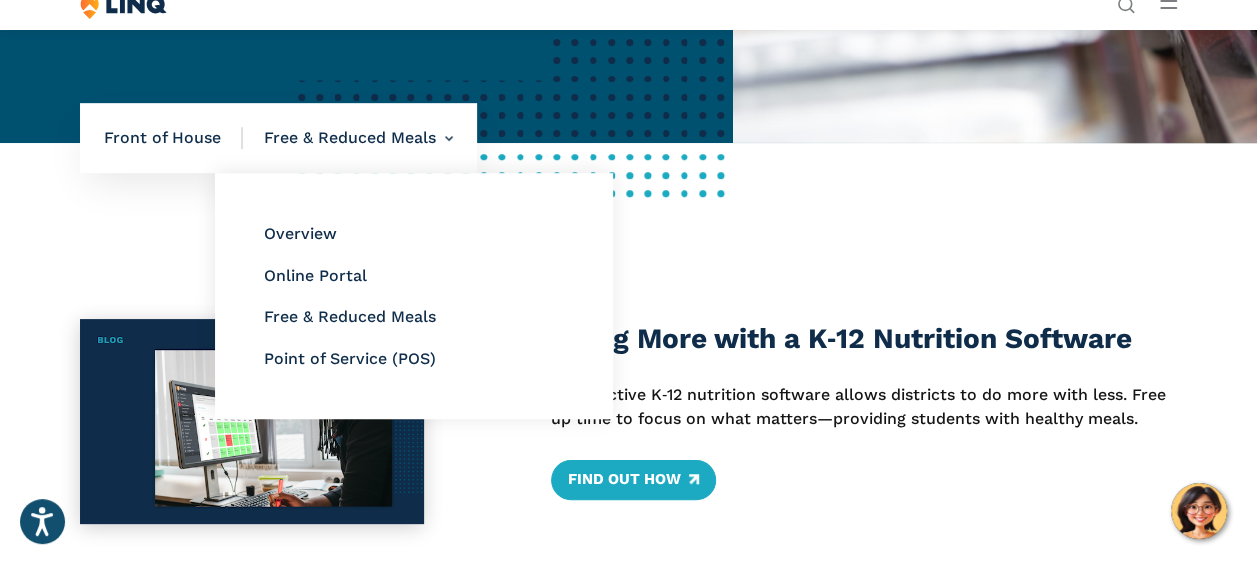click on "Free & Reduced Meals
Overview
Online Portal
Free & Reduced Meals
Point of Service (POS)" at bounding box center [348, 138] 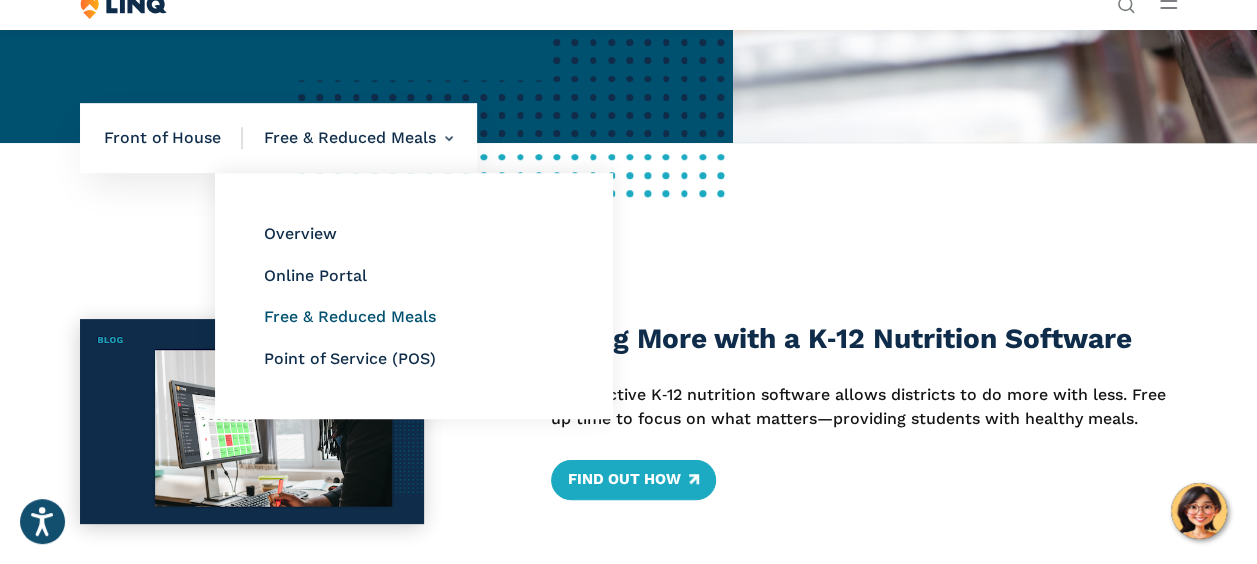 click on "Free & Reduced Meals" at bounding box center [349, 316] 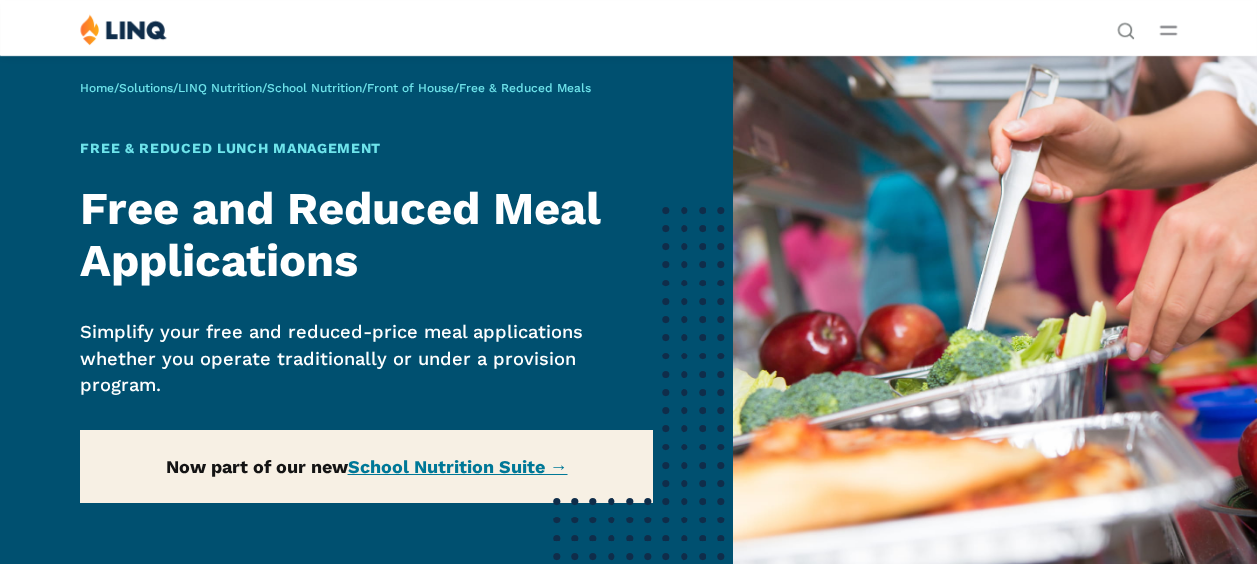 scroll, scrollTop: 0, scrollLeft: 0, axis: both 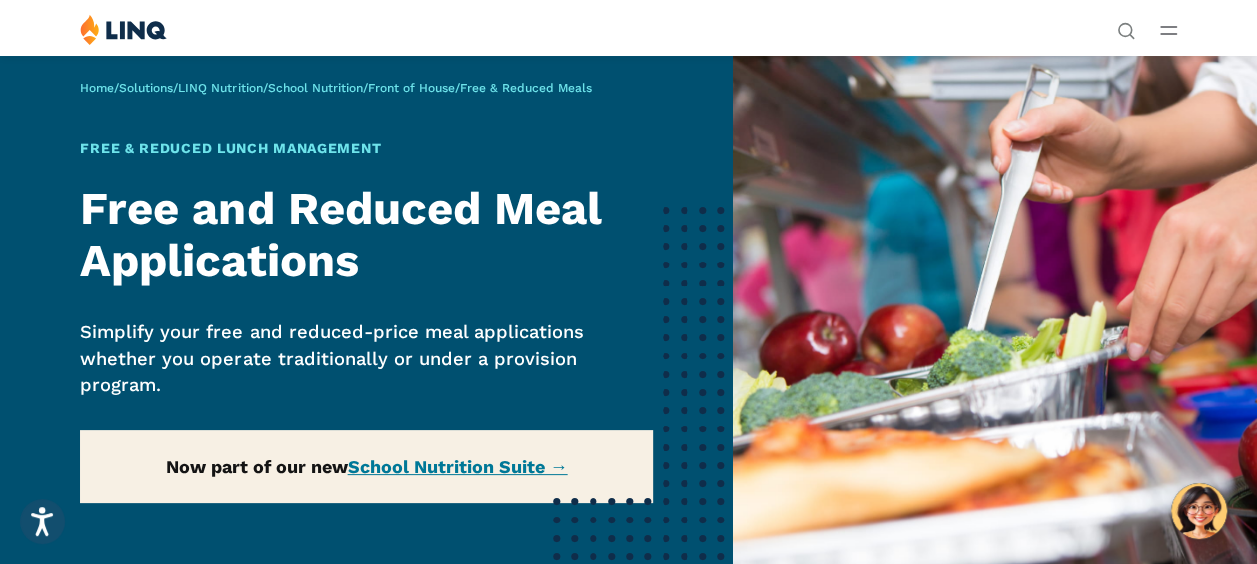 click on "Home  /  Solutions  /  LINQ Nutrition  /  School Nutrition  /  Front of House  /  Free & Reduced Meals
Free & Reduced Lunch Management
Free and Reduced Meal Applications
Simplify your free and reduced-price meal applications whether you operate traditionally or under a provision program.
Now part of our new  School Nutrition Suite →" at bounding box center (366, 356) 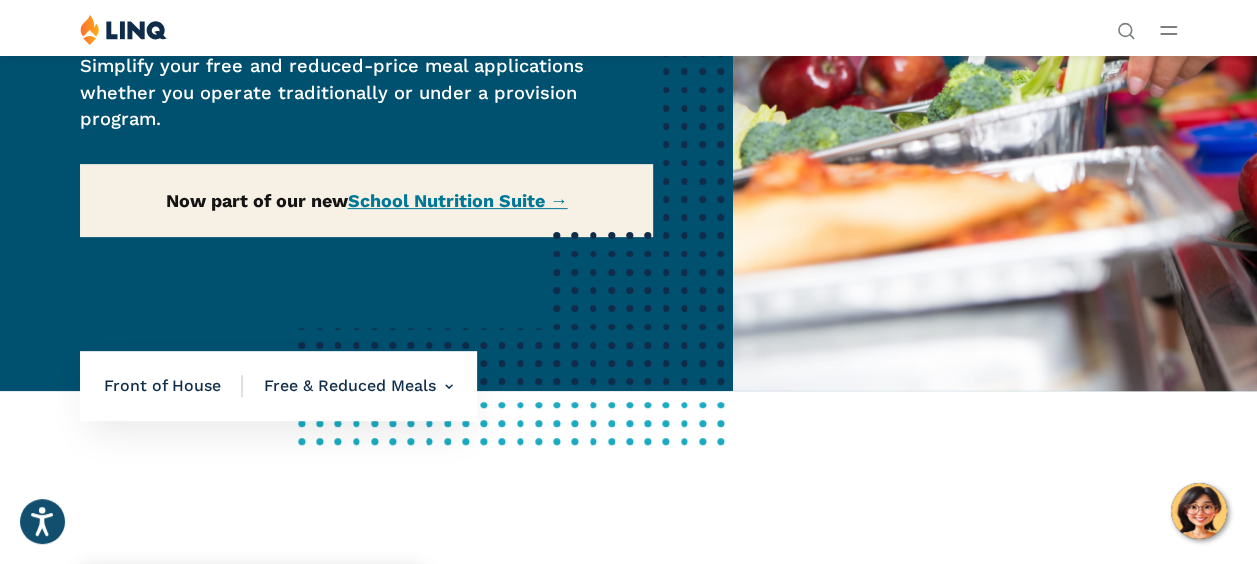 scroll, scrollTop: 0, scrollLeft: 0, axis: both 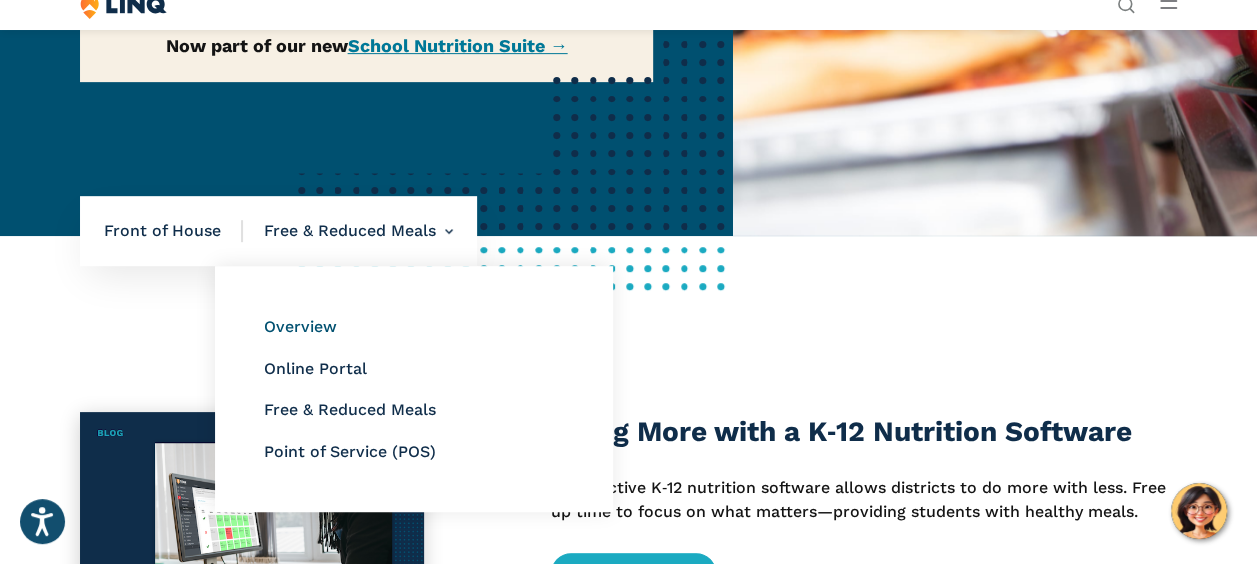 click on "Overview" at bounding box center [299, 326] 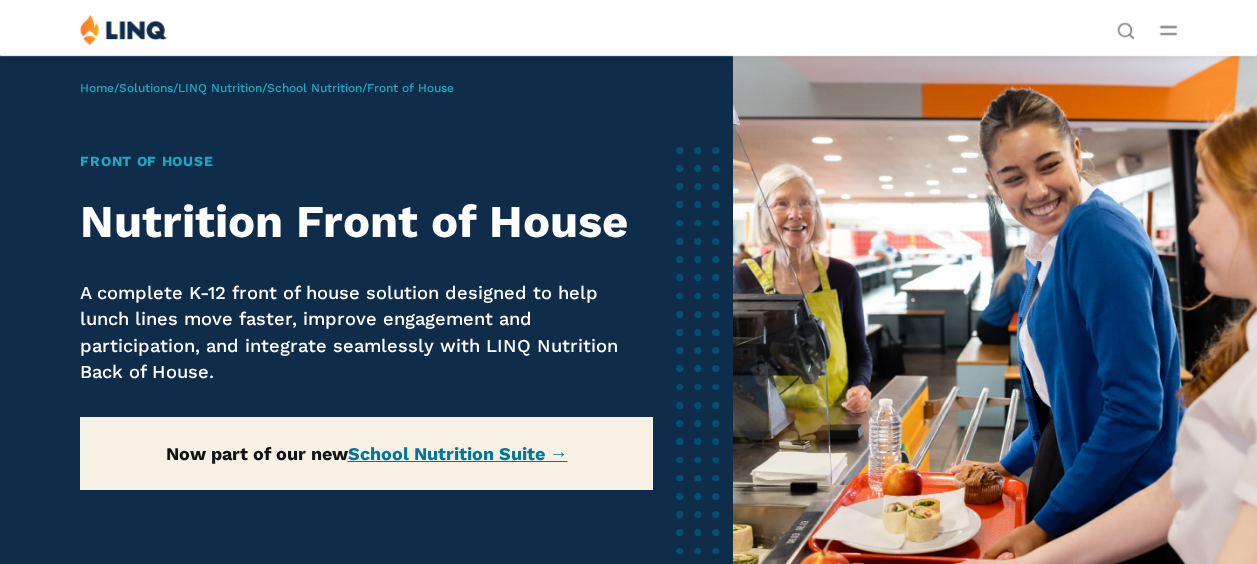 scroll, scrollTop: 0, scrollLeft: 0, axis: both 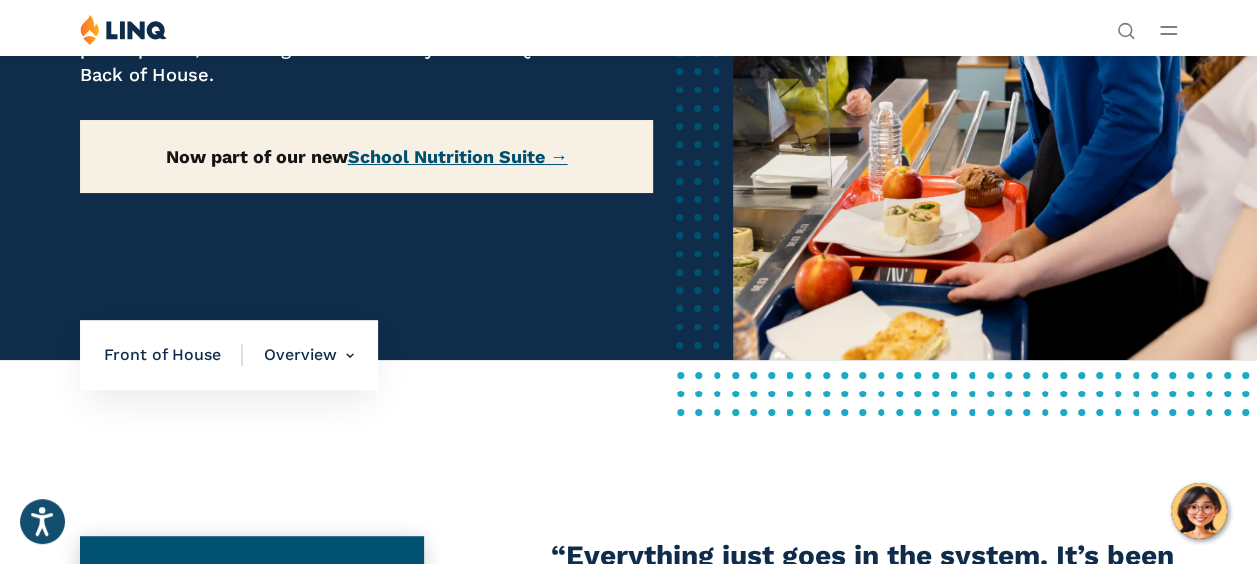 click on "School Nutrition Suite →" at bounding box center (458, 156) 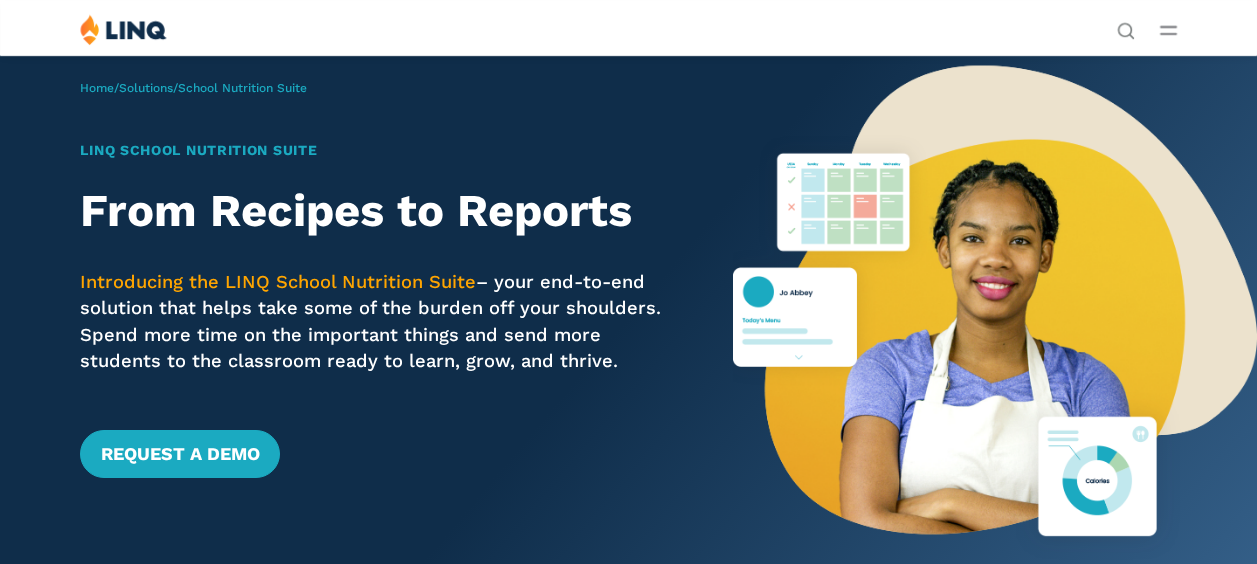 scroll, scrollTop: 0, scrollLeft: 0, axis: both 